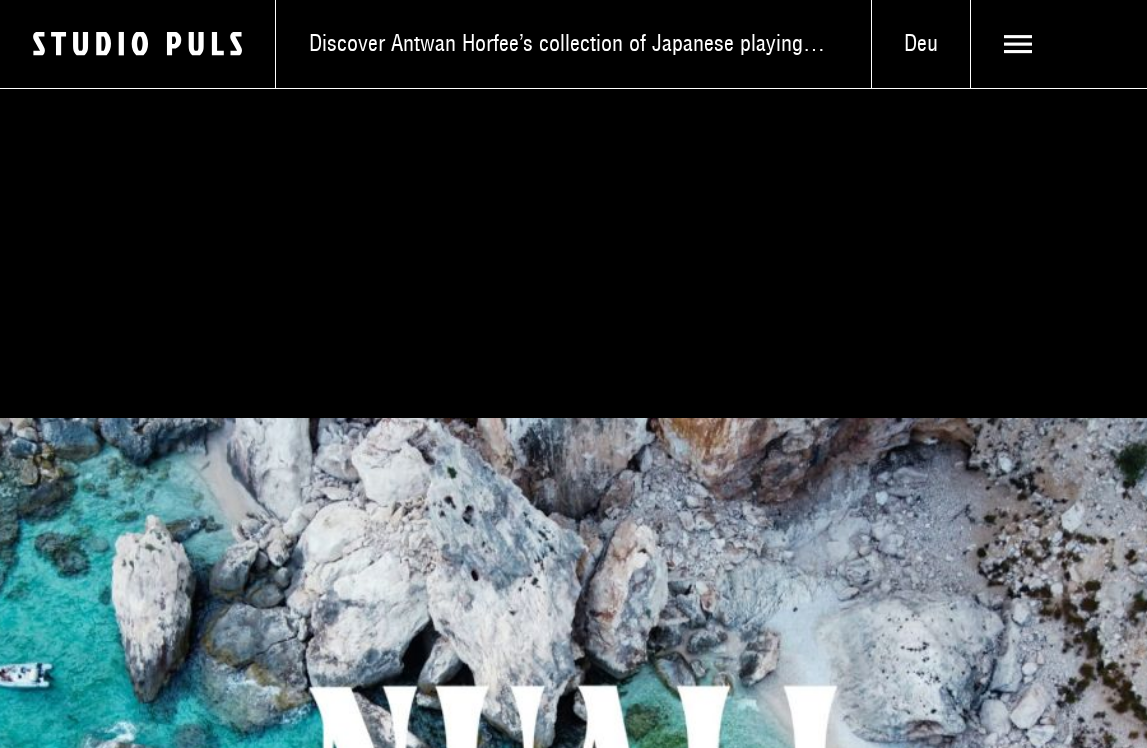 scroll, scrollTop: 0, scrollLeft: 0, axis: both 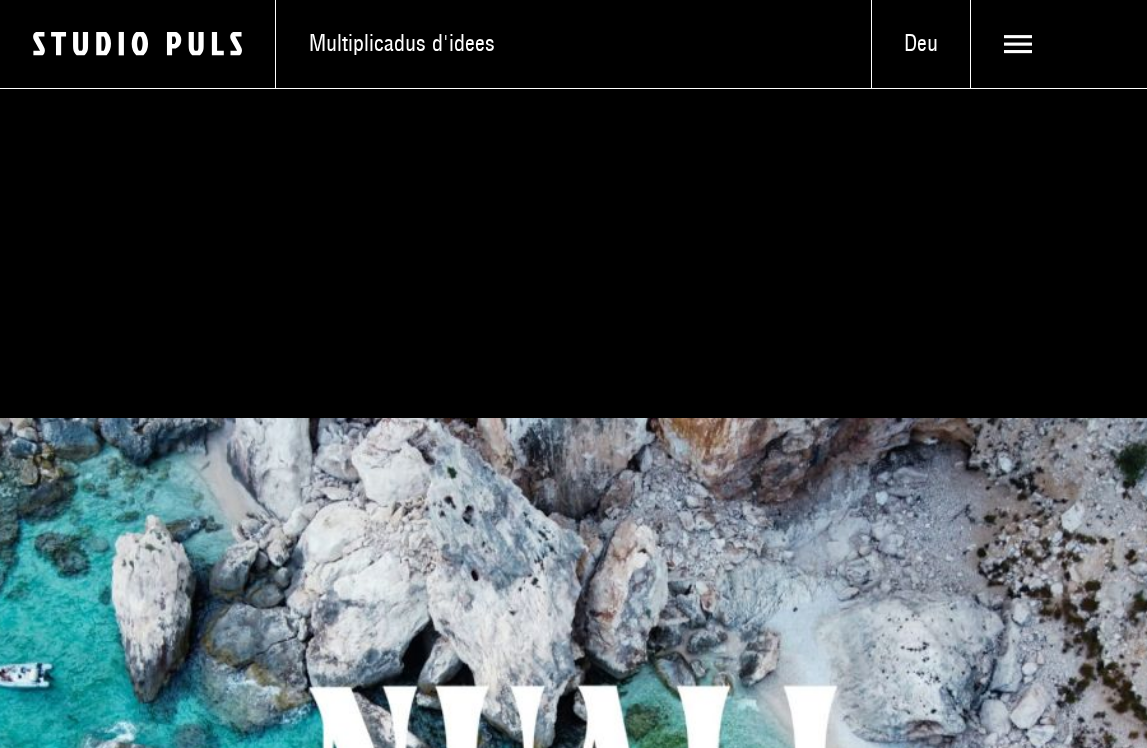 click 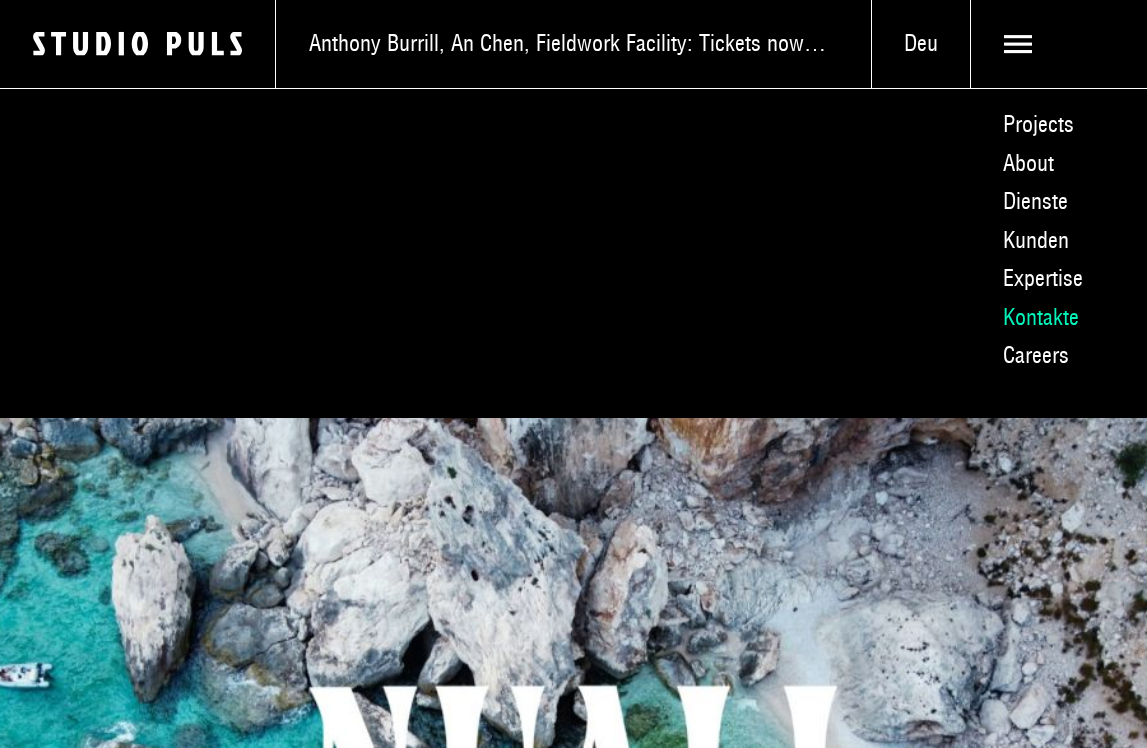 click on "Kontakte" at bounding box center (1058, 317) 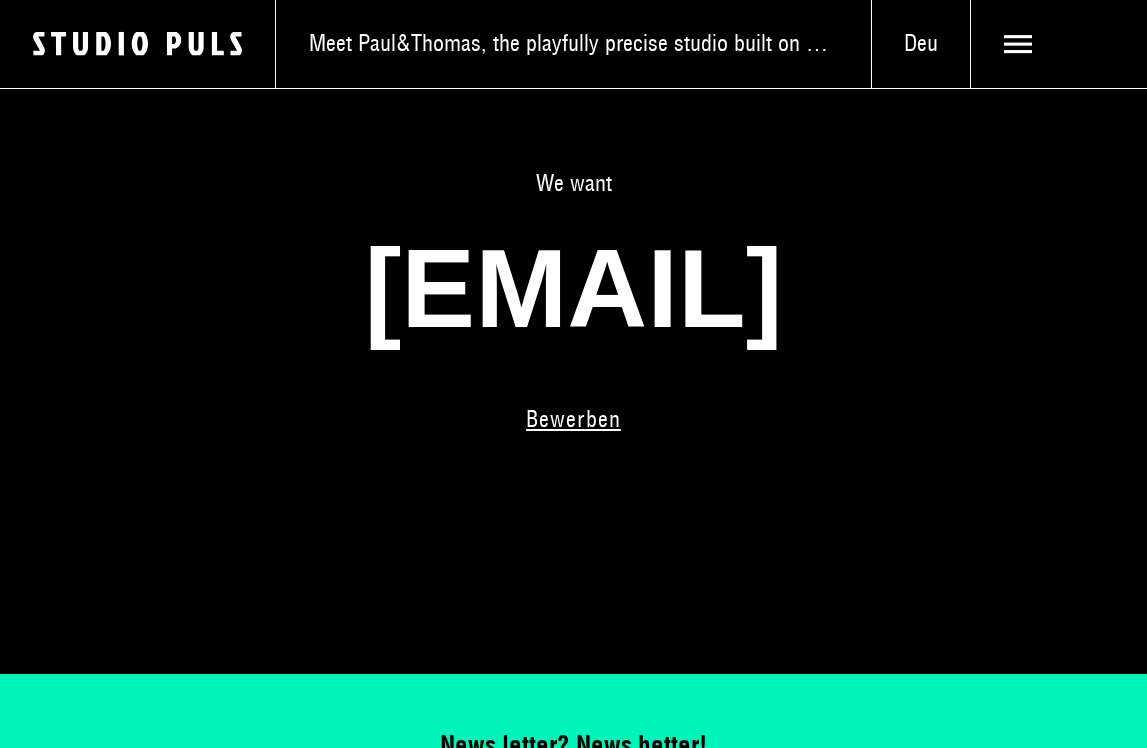 scroll, scrollTop: 788, scrollLeft: 0, axis: vertical 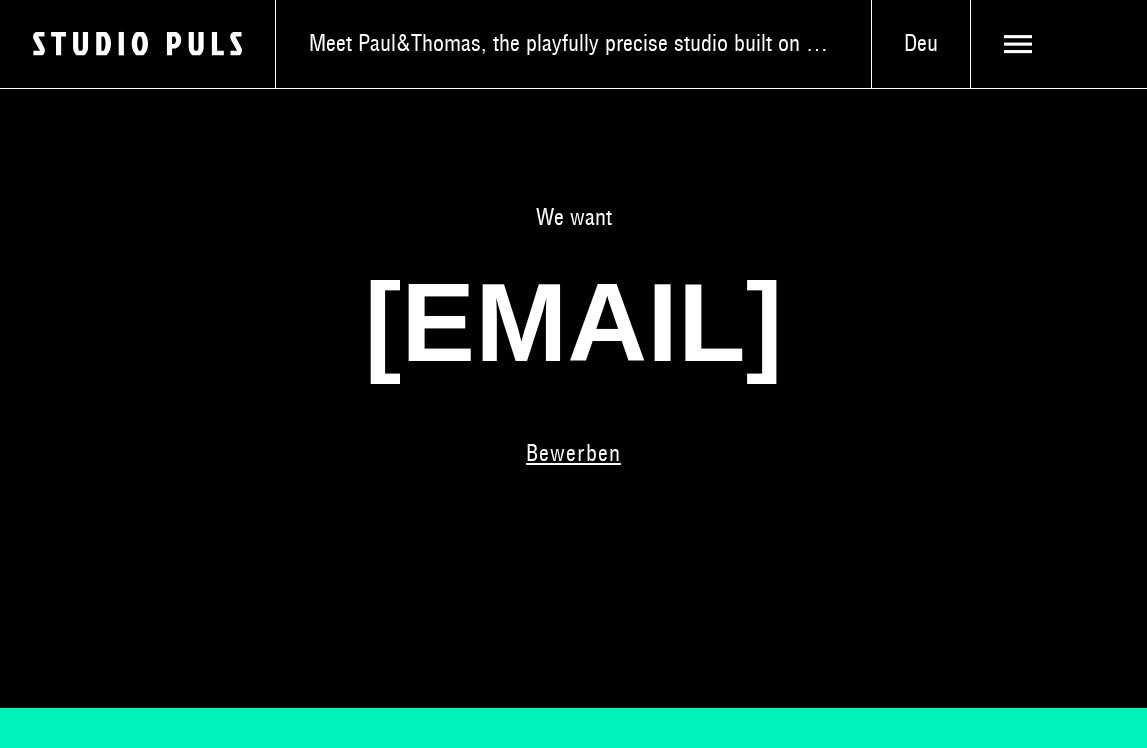 click 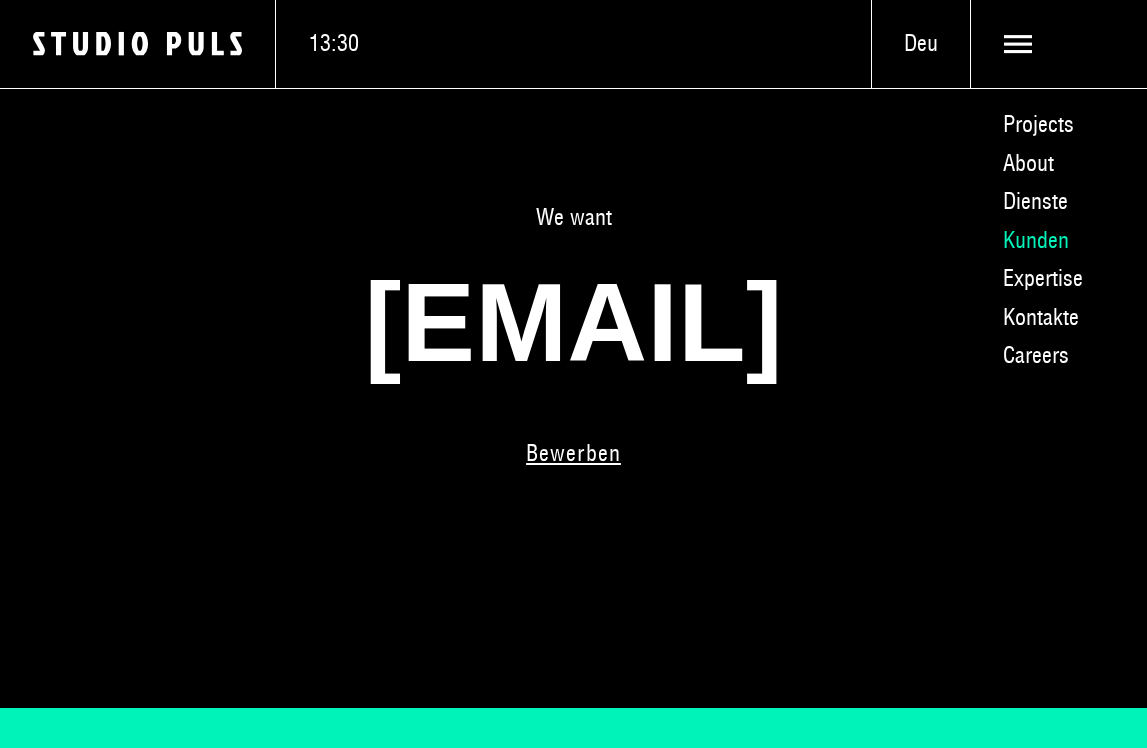 click on "Kunden" at bounding box center (1058, 240) 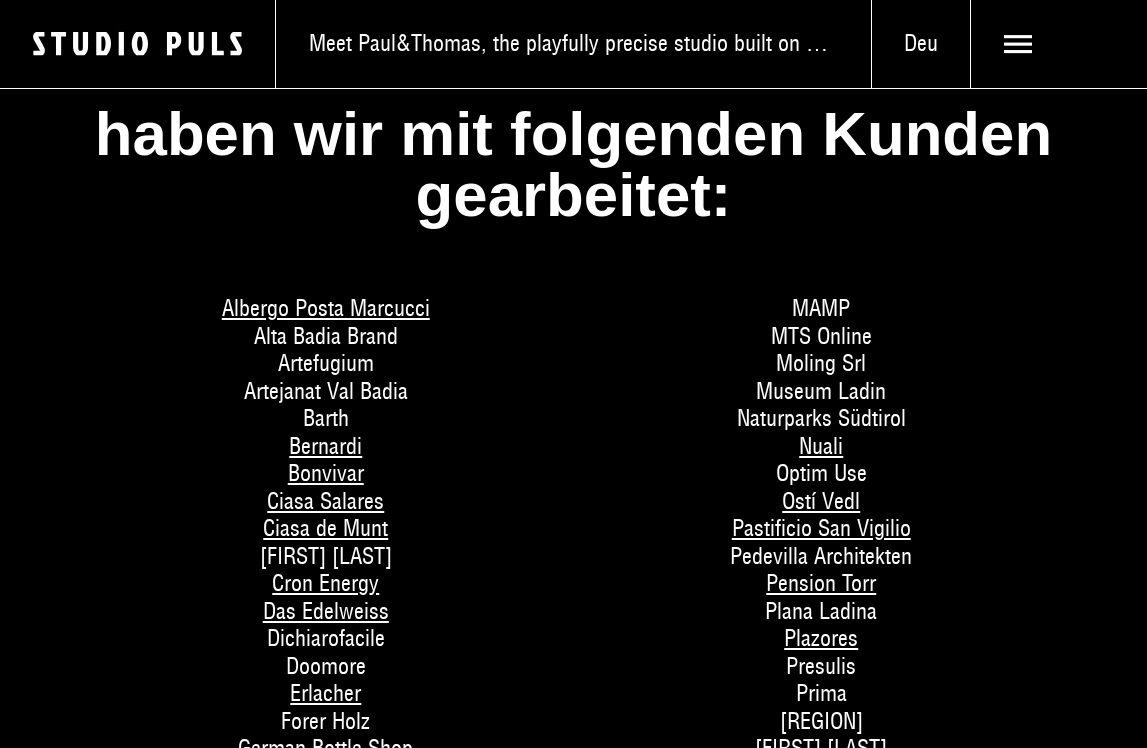 scroll, scrollTop: 300, scrollLeft: 0, axis: vertical 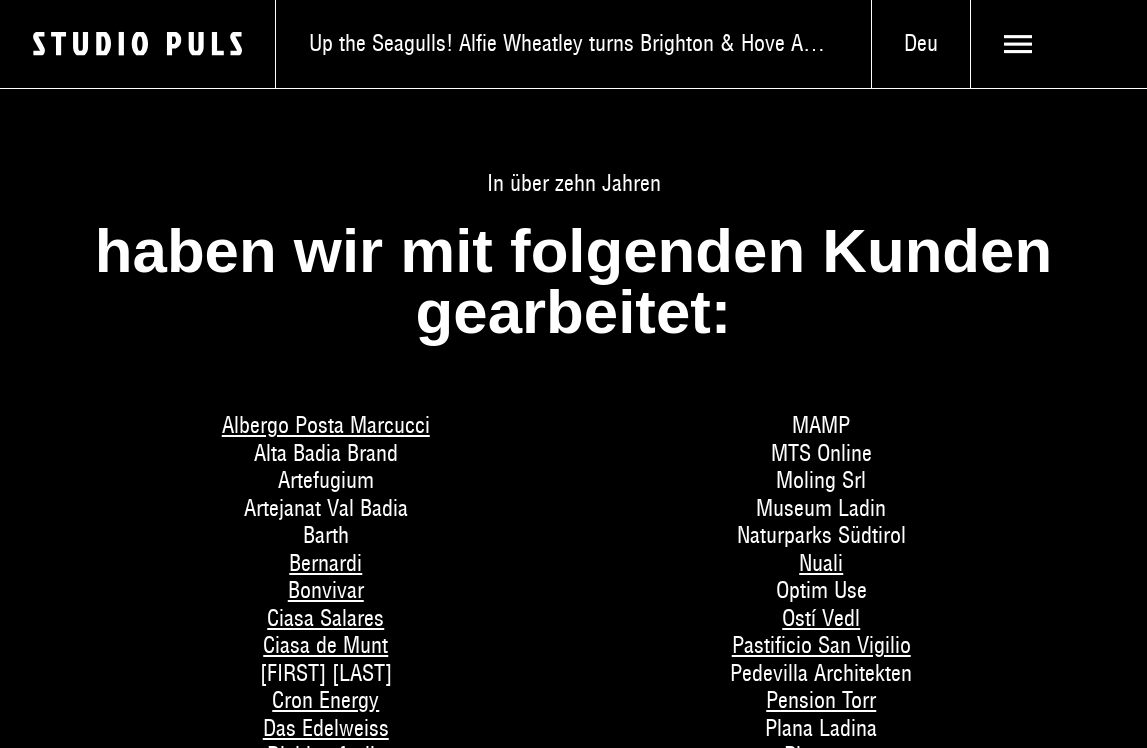 click 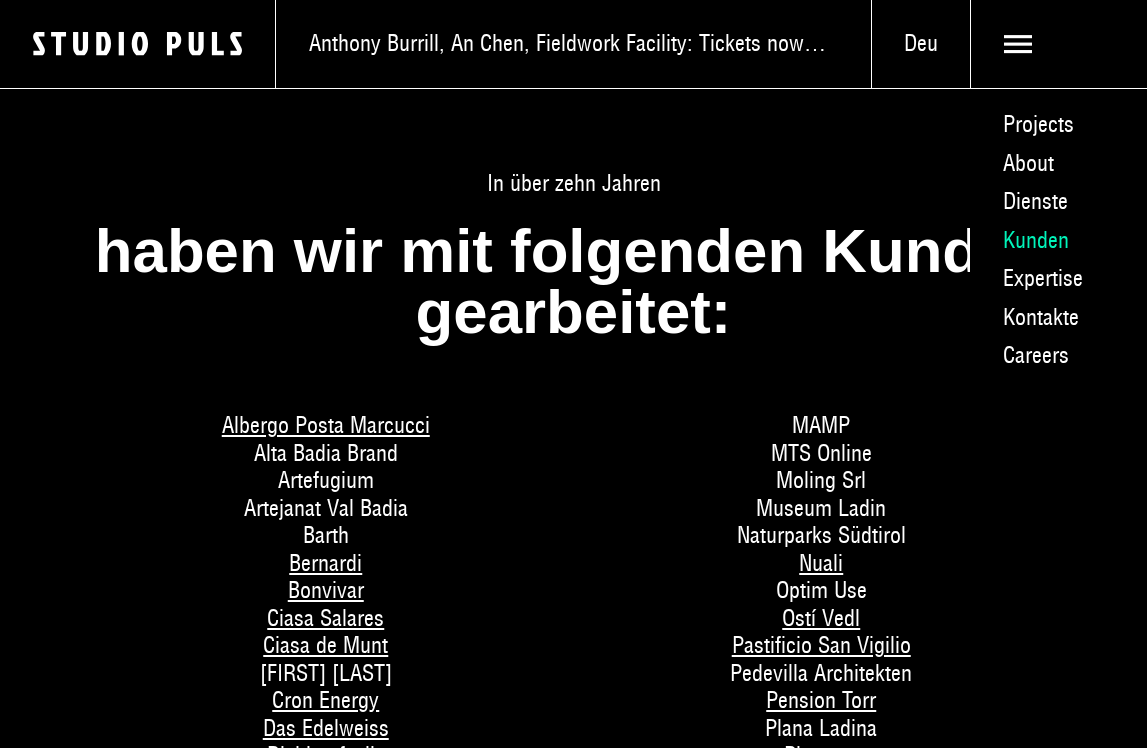 click on "Kunden" at bounding box center (1058, 240) 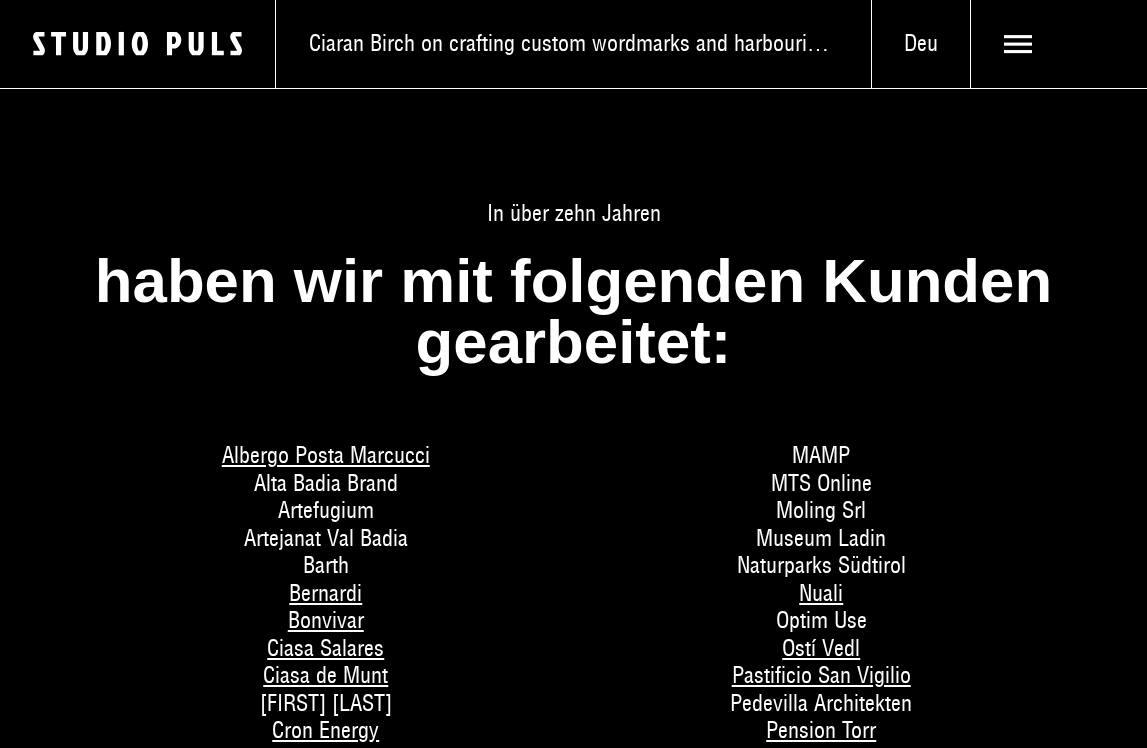 scroll, scrollTop: 0, scrollLeft: 0, axis: both 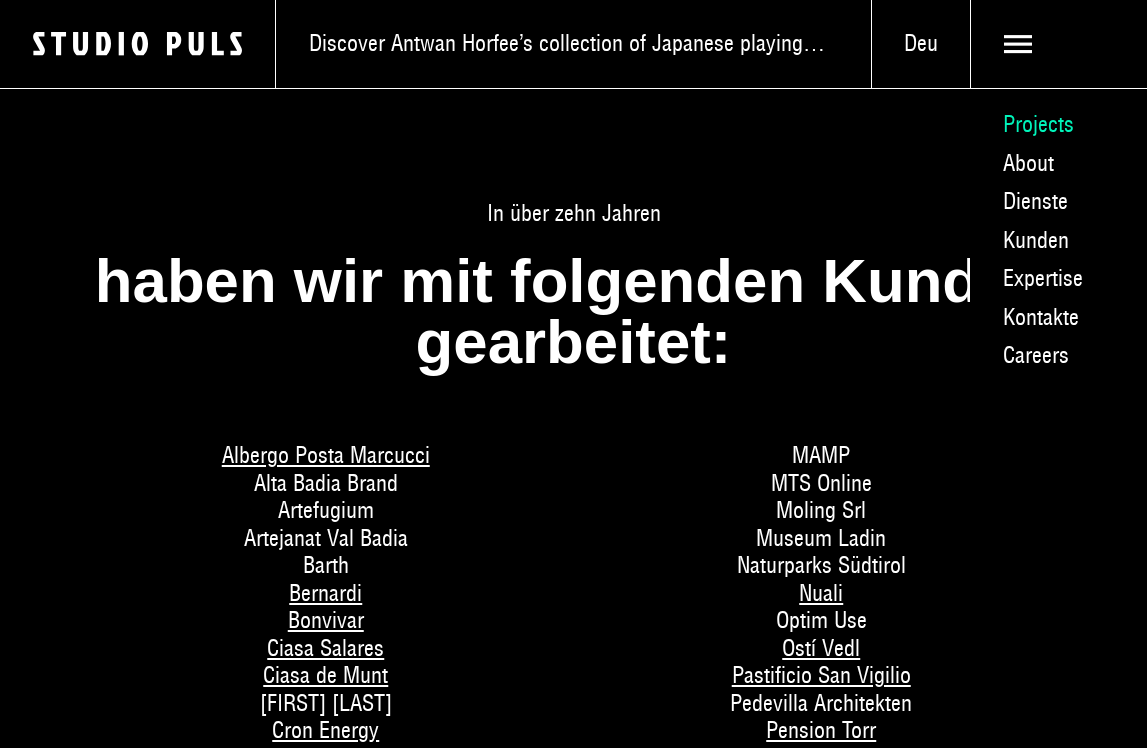 click on "Projects" at bounding box center [1058, 125] 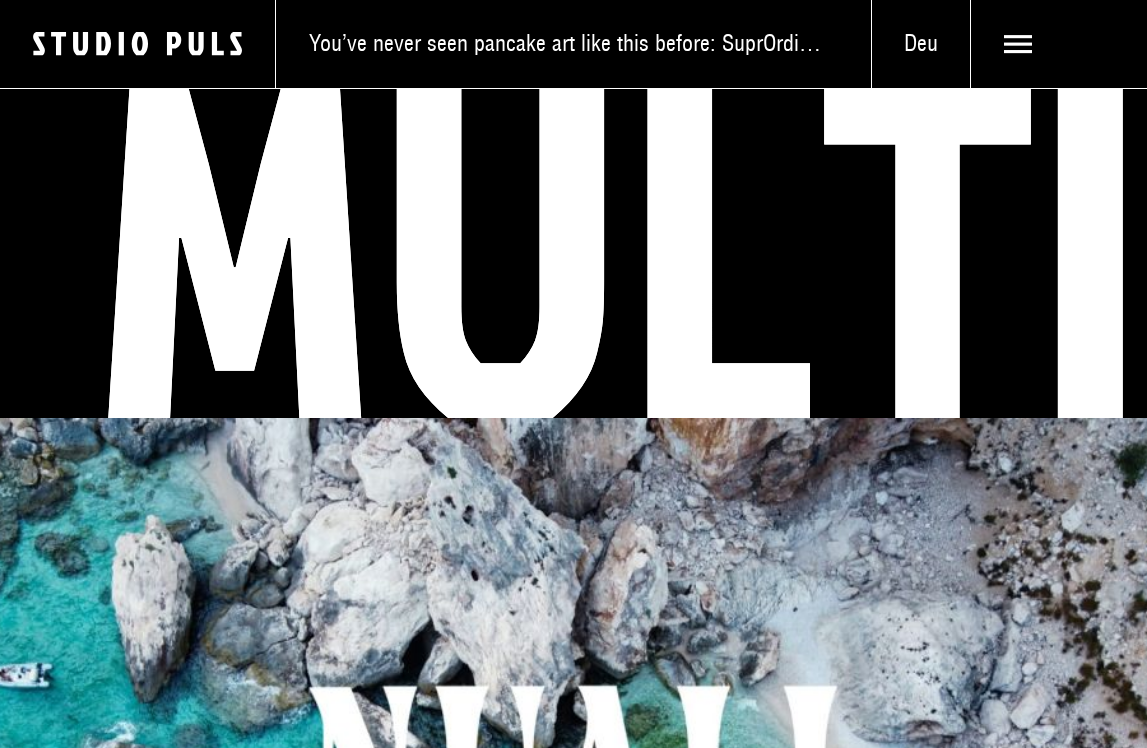 scroll, scrollTop: 0, scrollLeft: 0, axis: both 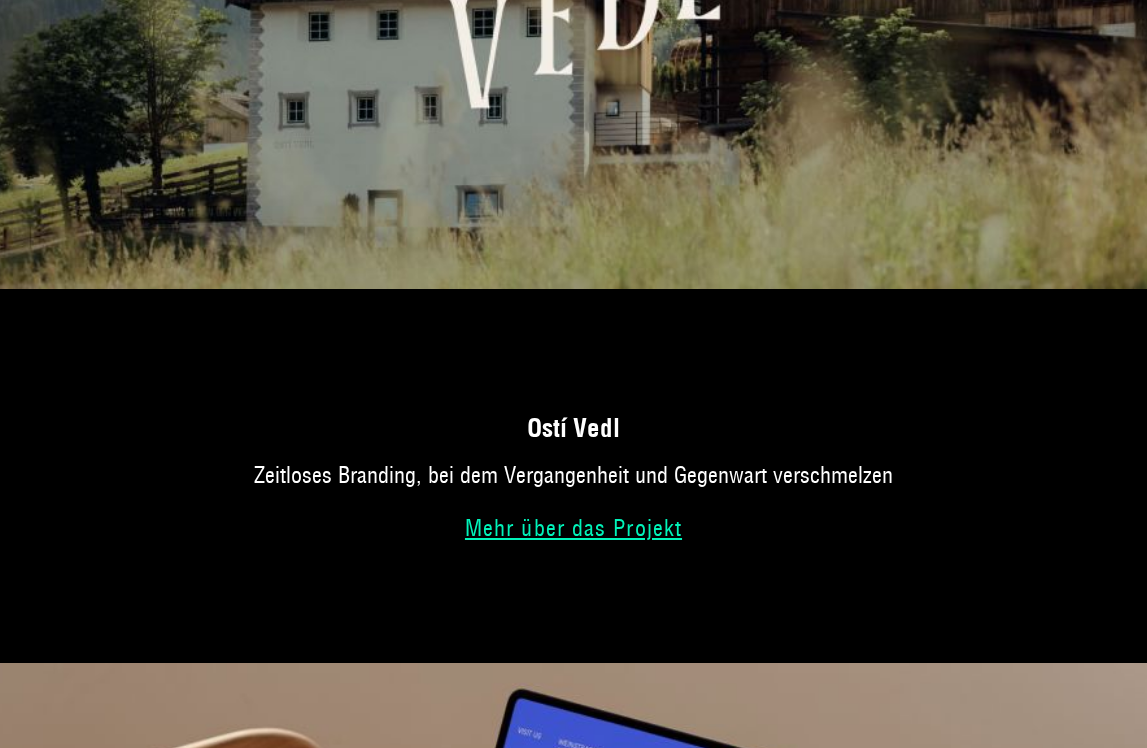 click on "Mehr über das Projekt" at bounding box center [573, 528] 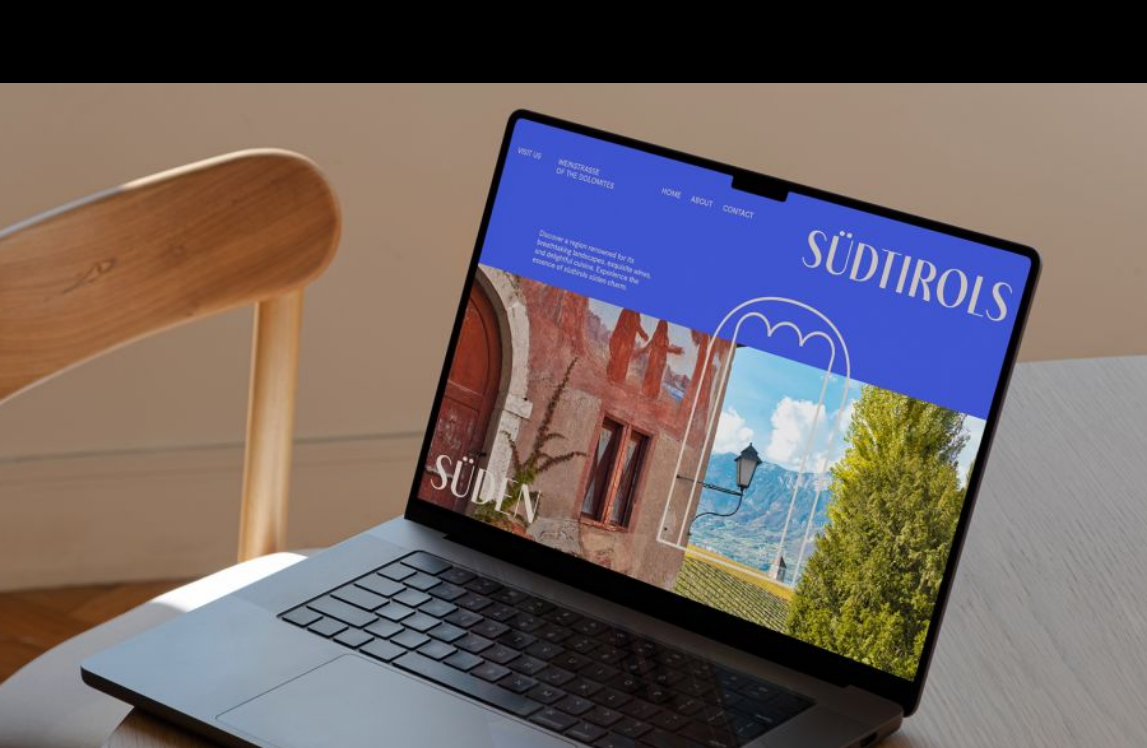 scroll, scrollTop: 4892, scrollLeft: 0, axis: vertical 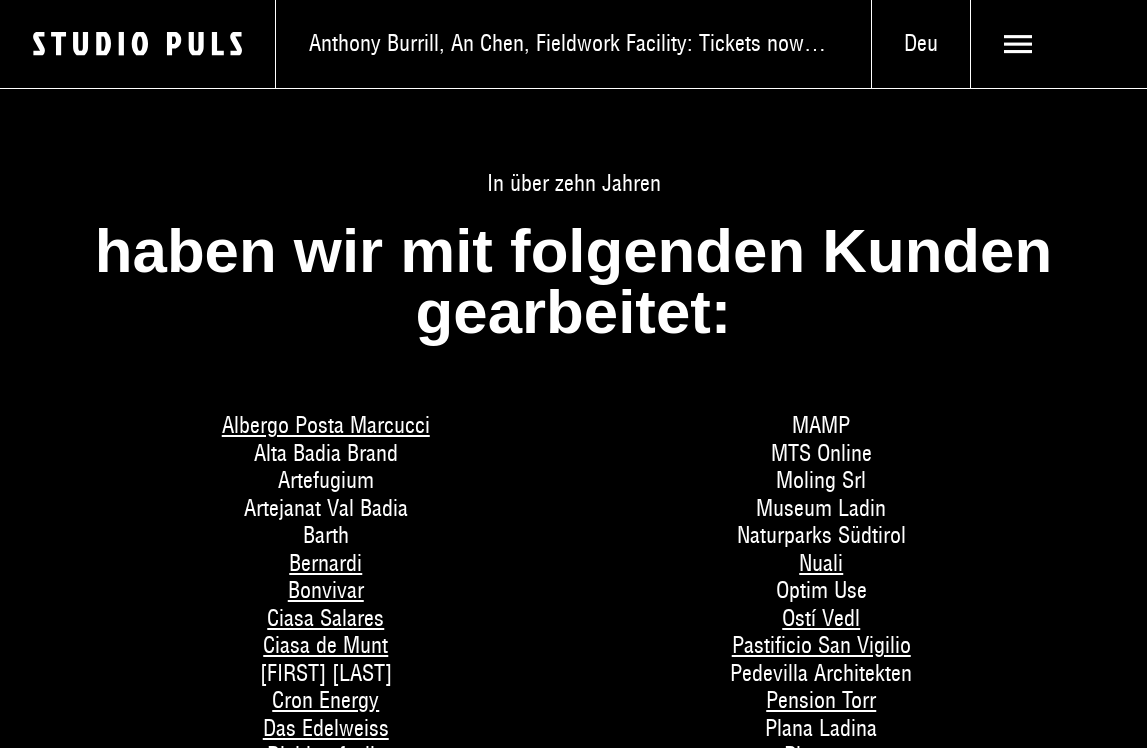 click 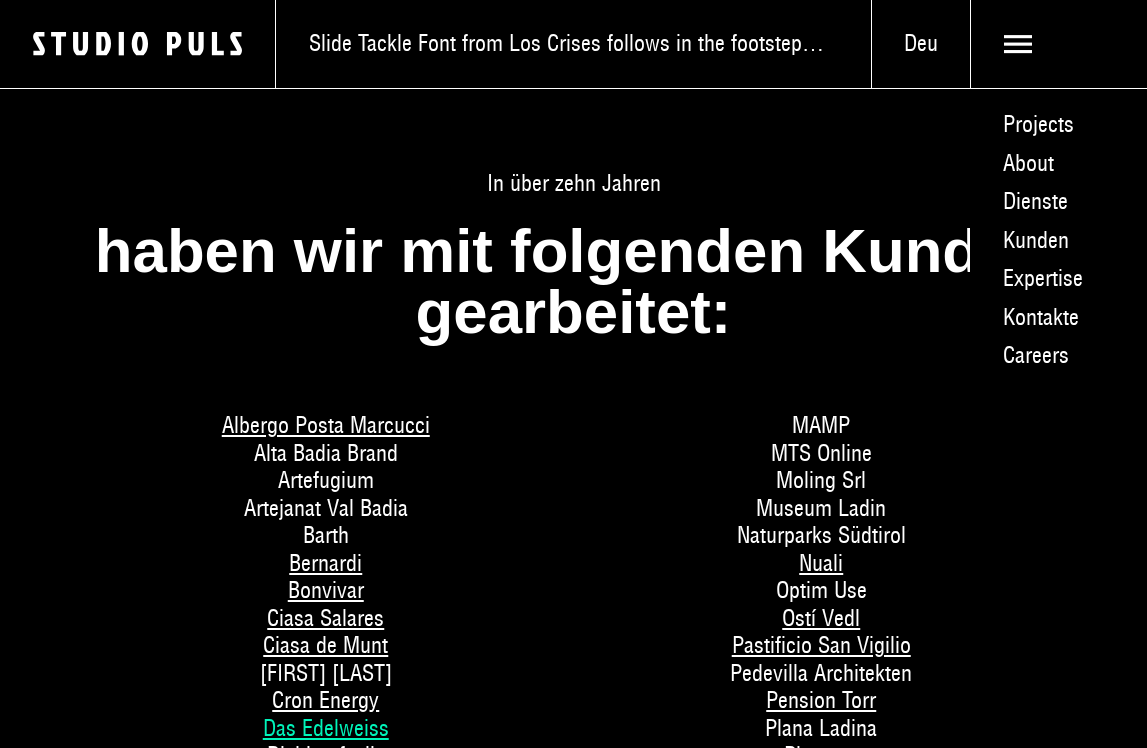 click on "Das Edelweiss" at bounding box center [326, 728] 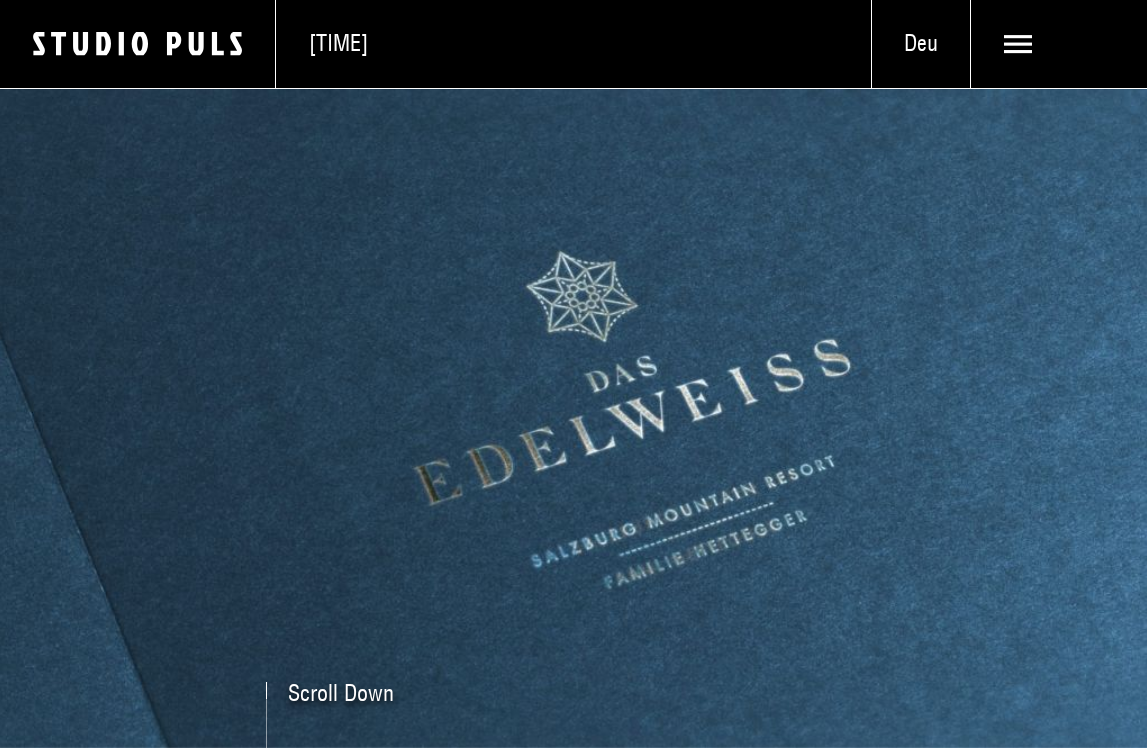 scroll, scrollTop: 0, scrollLeft: 0, axis: both 